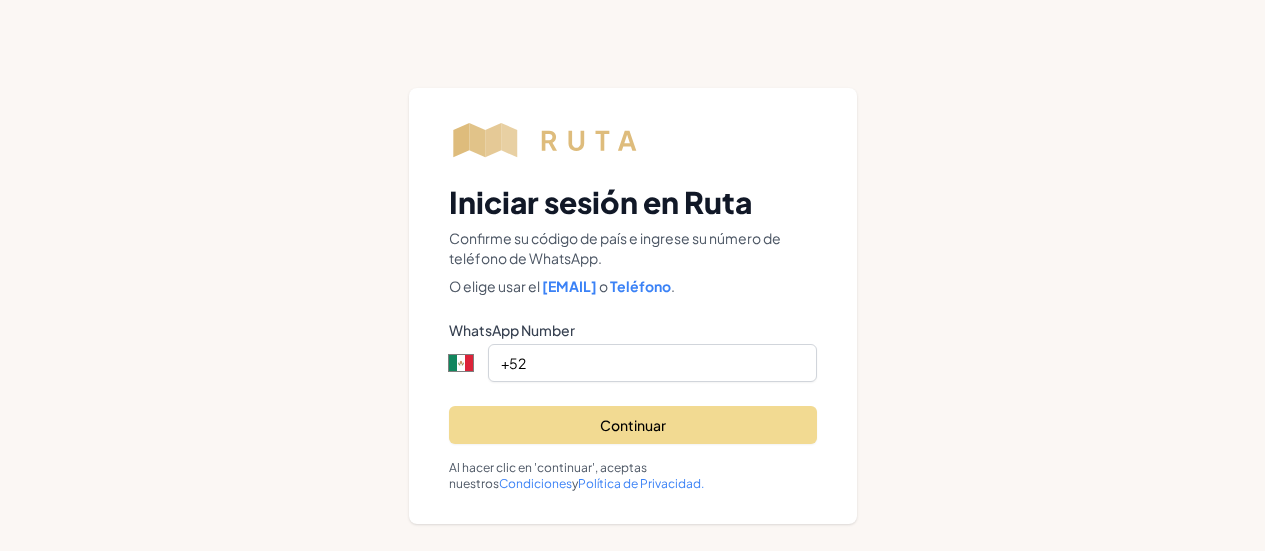 scroll, scrollTop: 0, scrollLeft: 0, axis: both 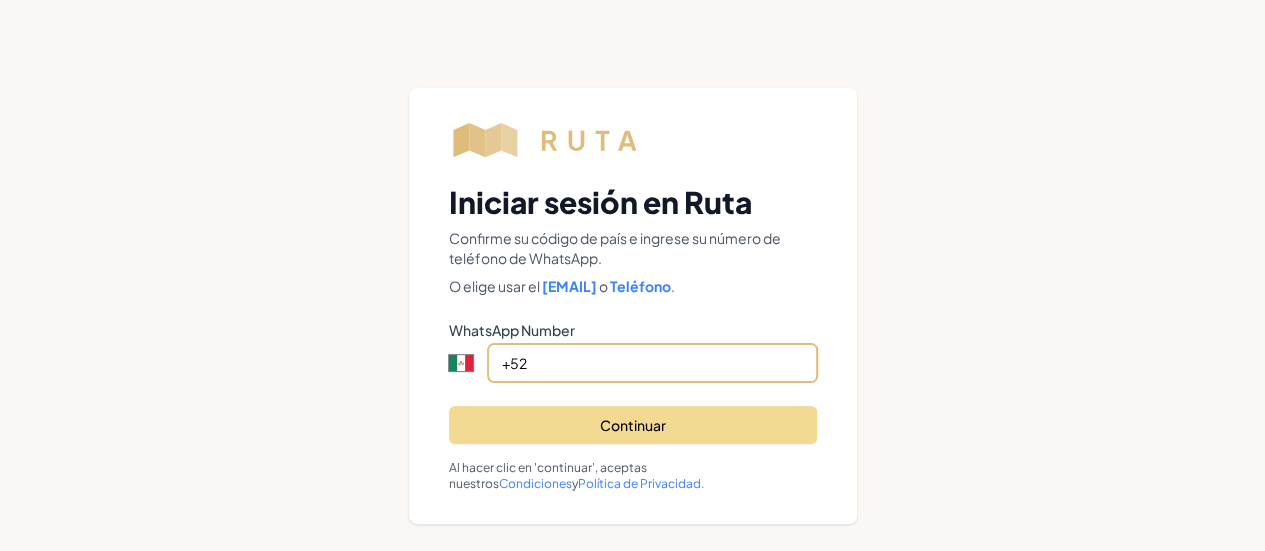 click on "+52" at bounding box center [0, 0] 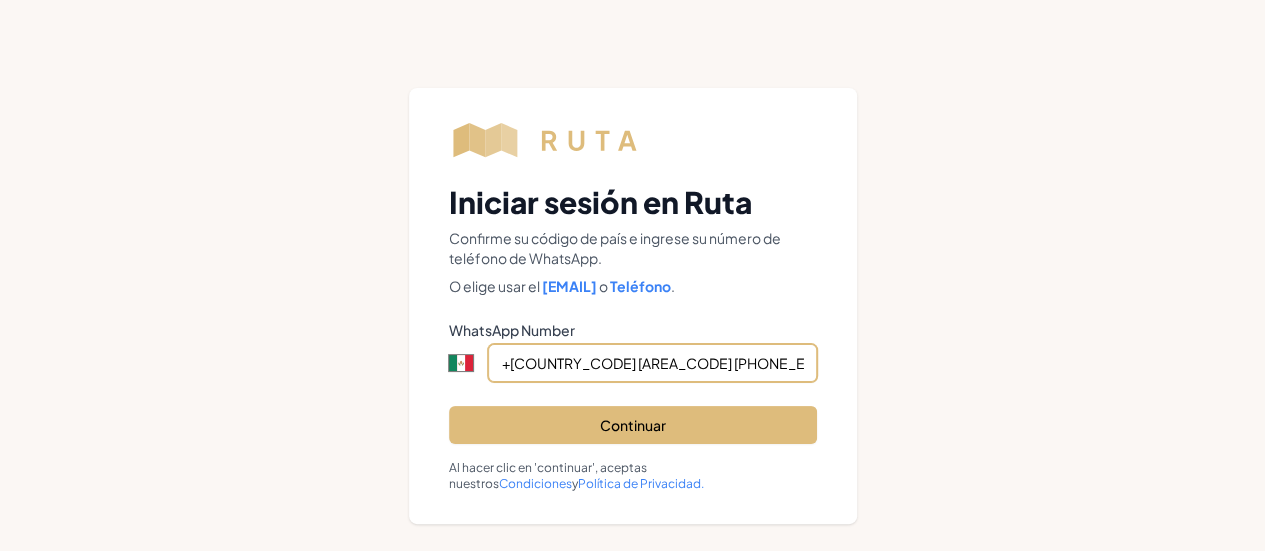 type on "+[COUNTRY_CODE] [AREA_CODE] [PHONE_EXTENSION]" 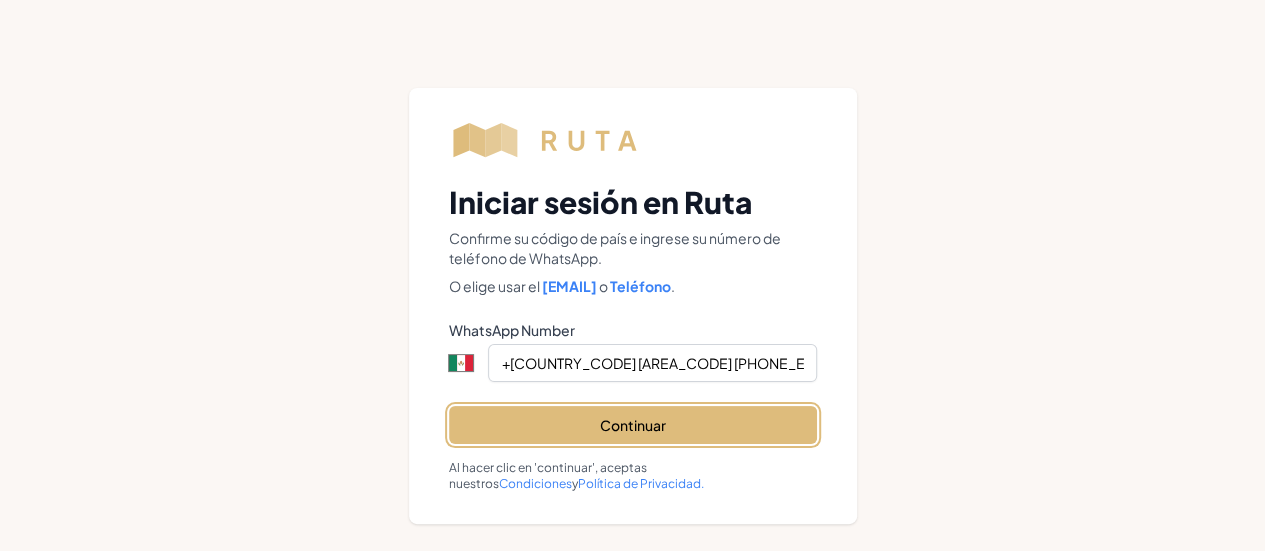click on "Continuar" at bounding box center [0, 0] 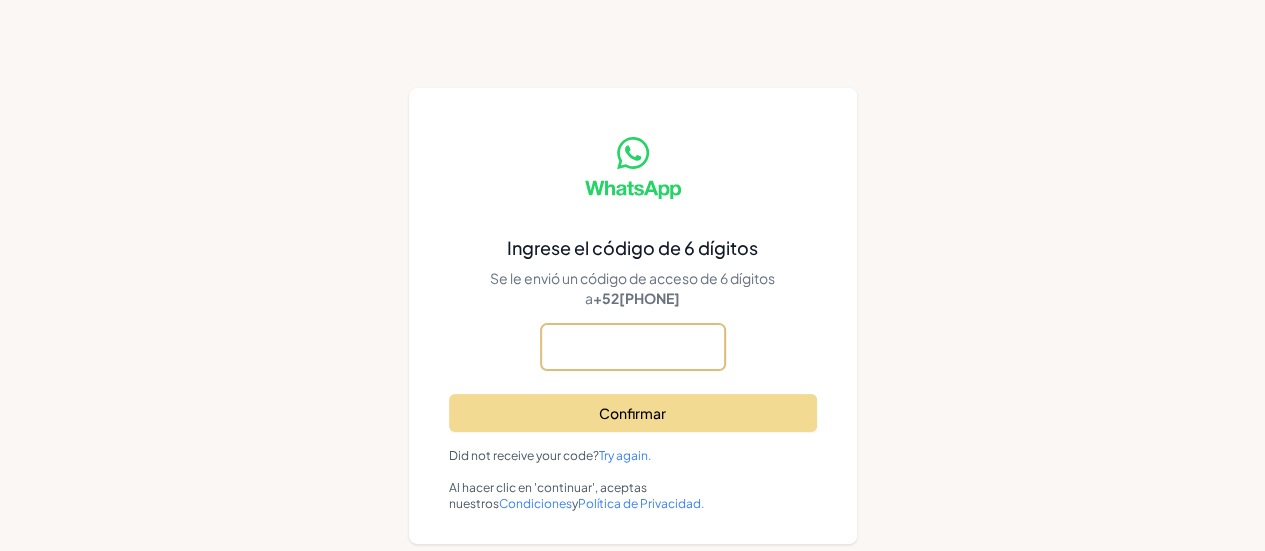 click at bounding box center [0, 0] 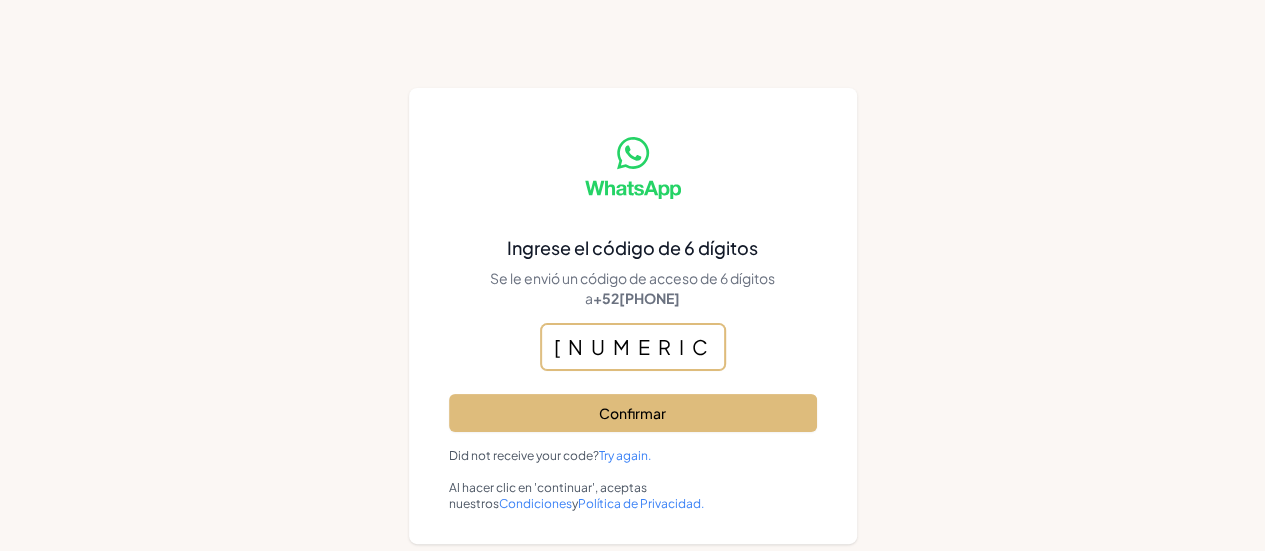 type on "[NUMERIC_ID]" 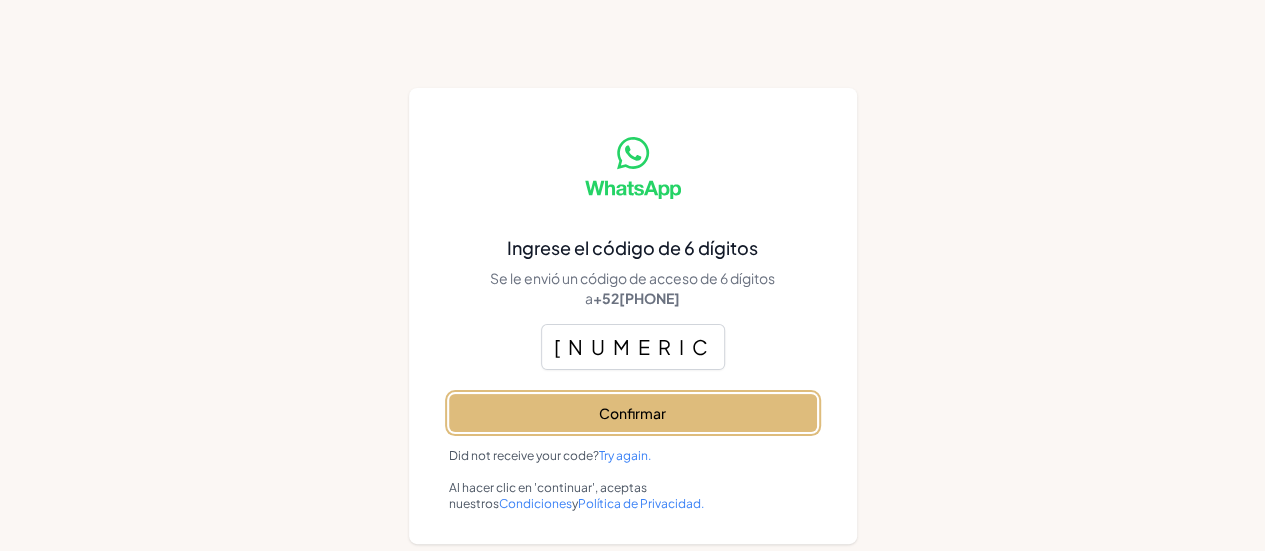 click on "Confirmar" at bounding box center (0, 0) 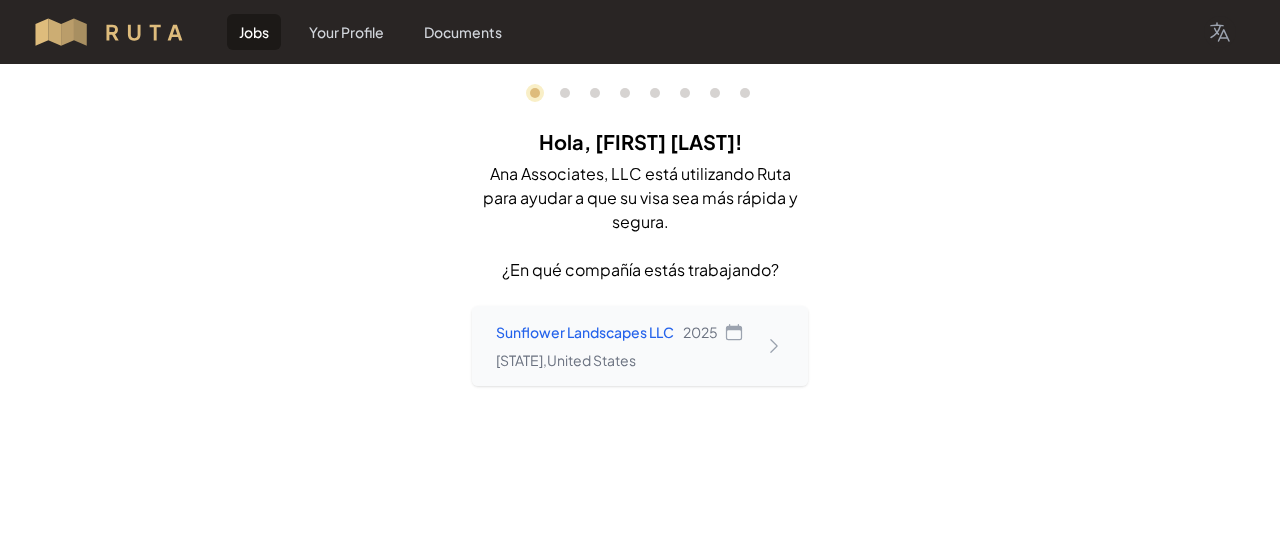 click on "Sunflower Landscapes LLC" at bounding box center [585, 332] 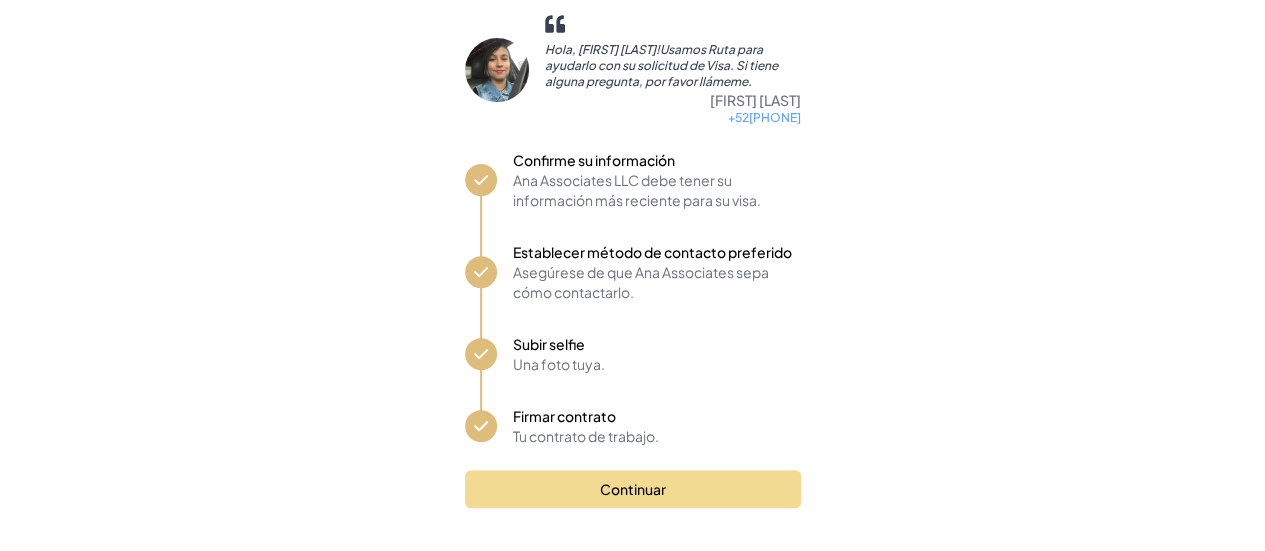 scroll, scrollTop: 248, scrollLeft: 0, axis: vertical 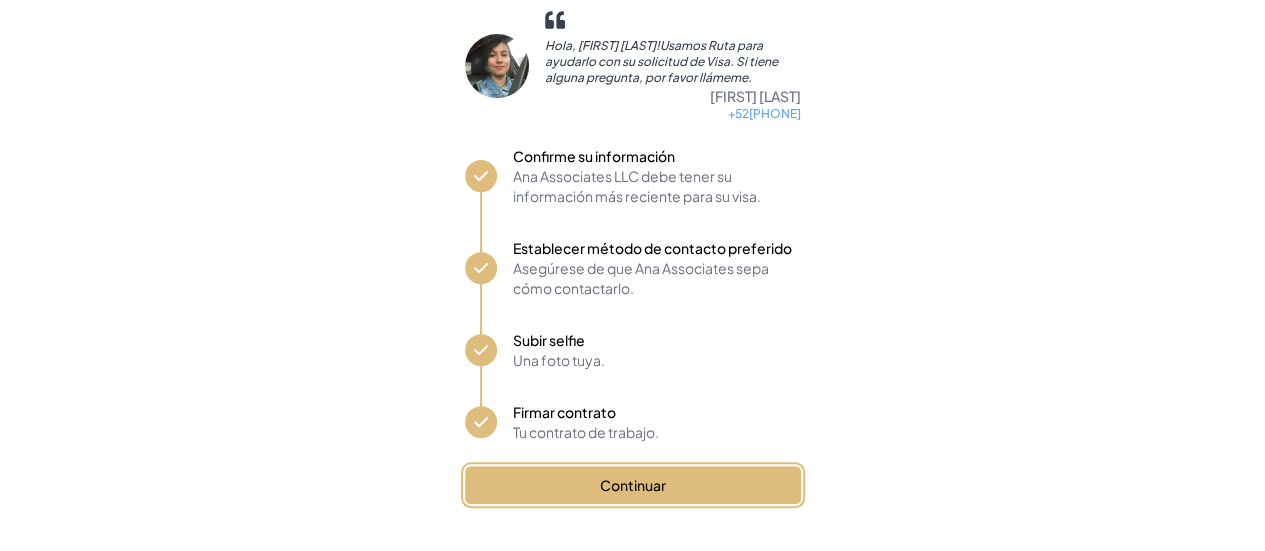 click on "Continuar" at bounding box center [633, 485] 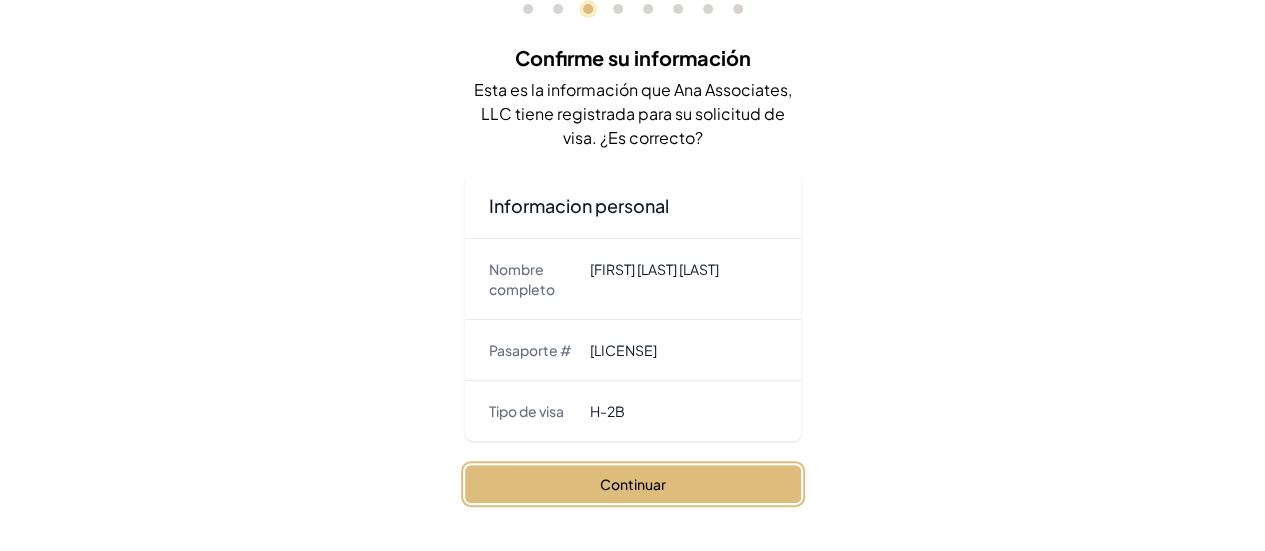 scroll, scrollTop: 82, scrollLeft: 0, axis: vertical 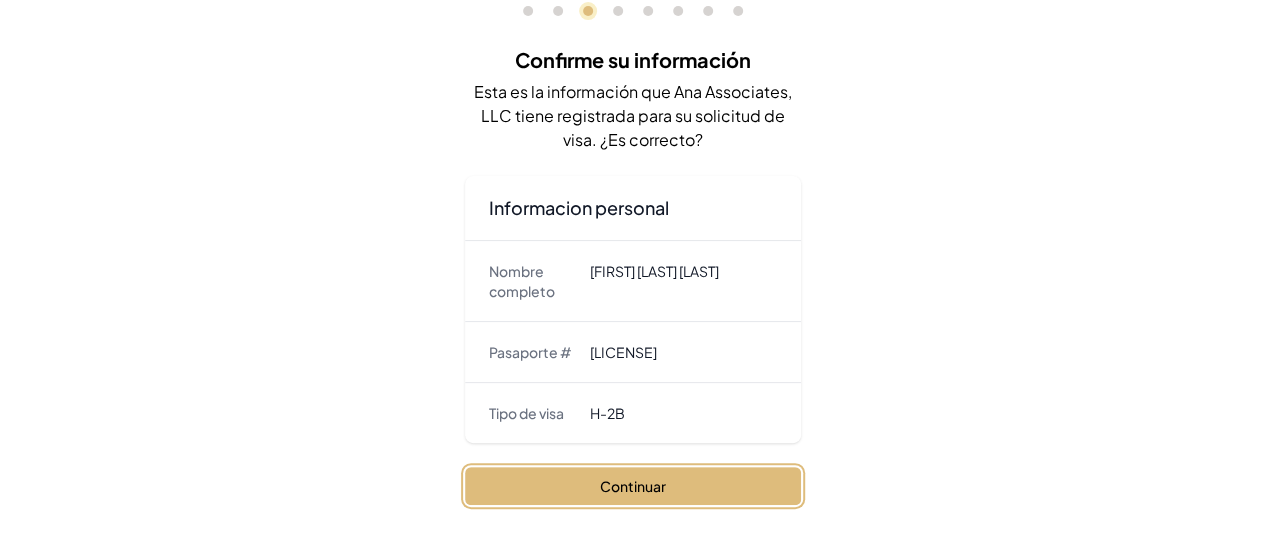 click on "Continuar" at bounding box center (633, 486) 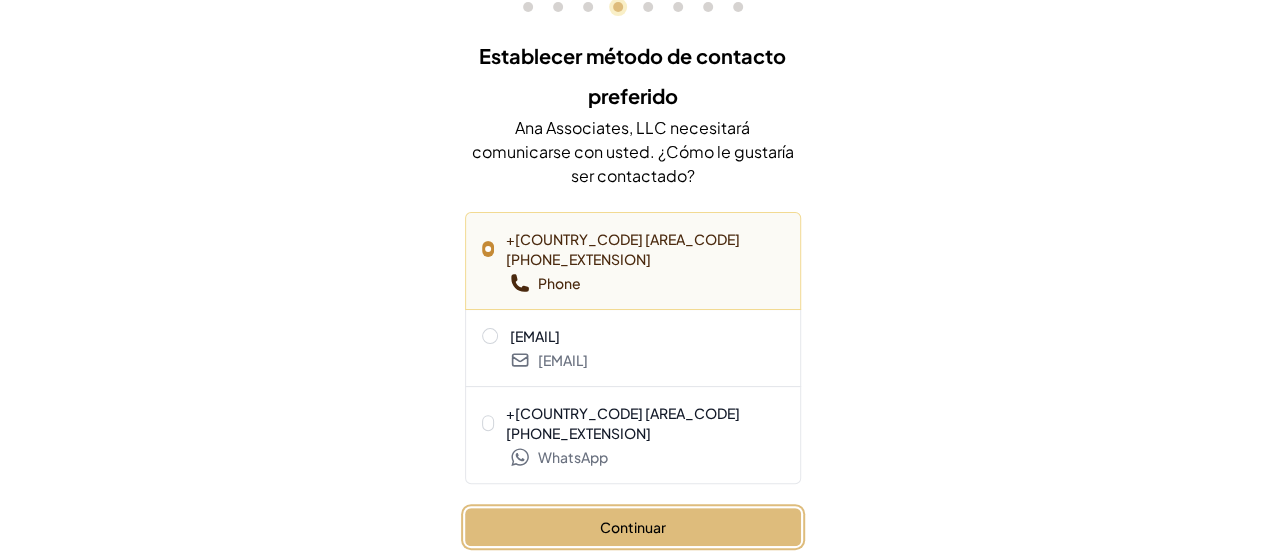 click on "Continuar" at bounding box center (633, 527) 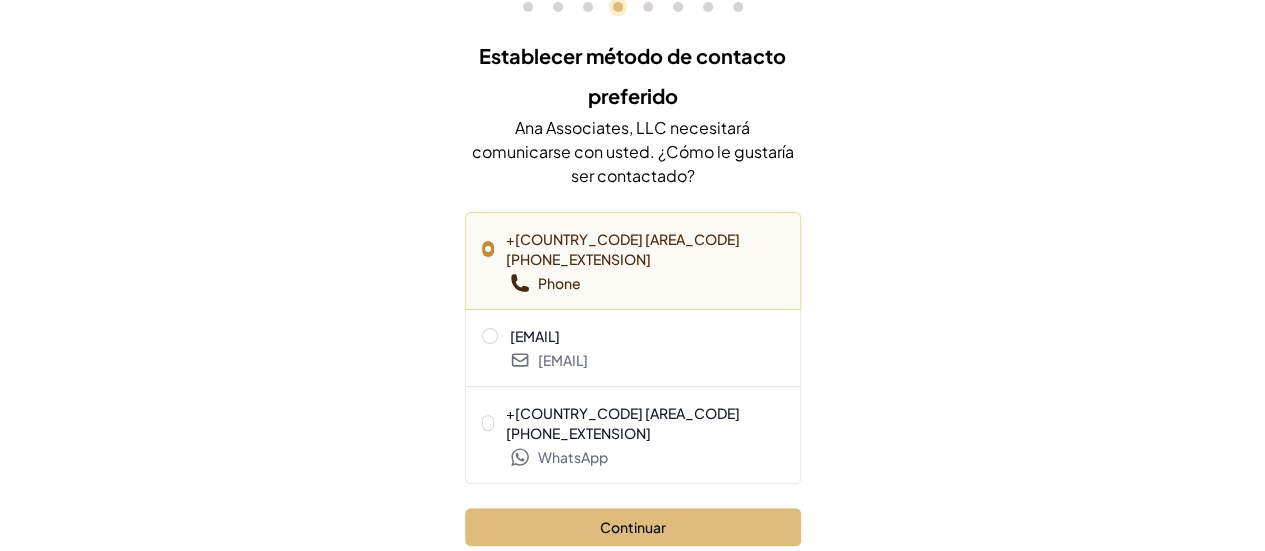 scroll, scrollTop: 0, scrollLeft: 0, axis: both 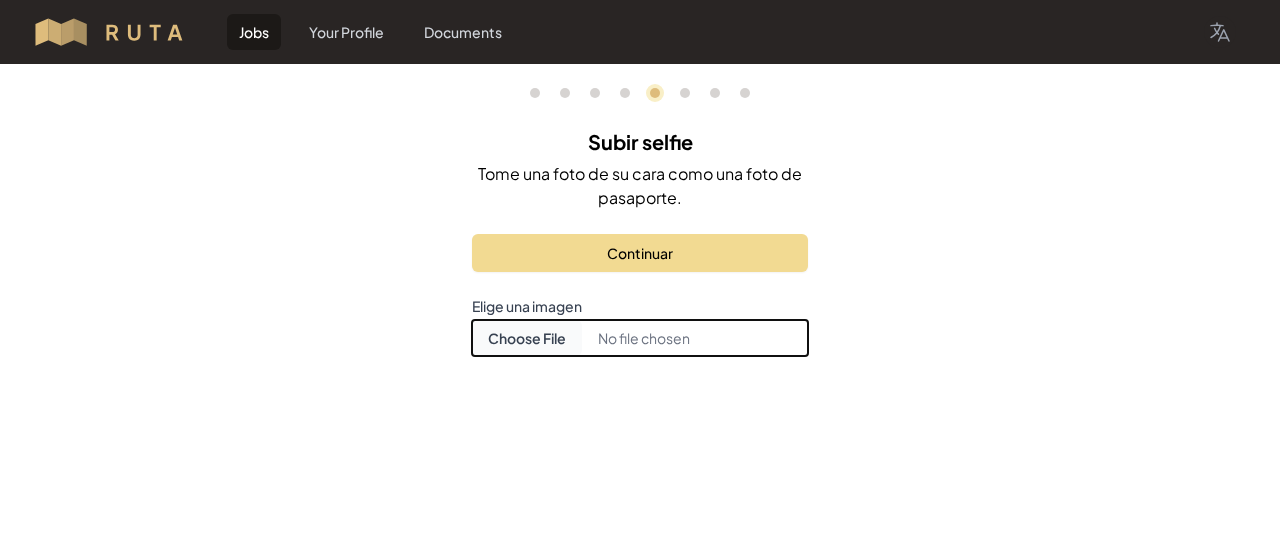 click on "Choose document photo" at bounding box center (640, 338) 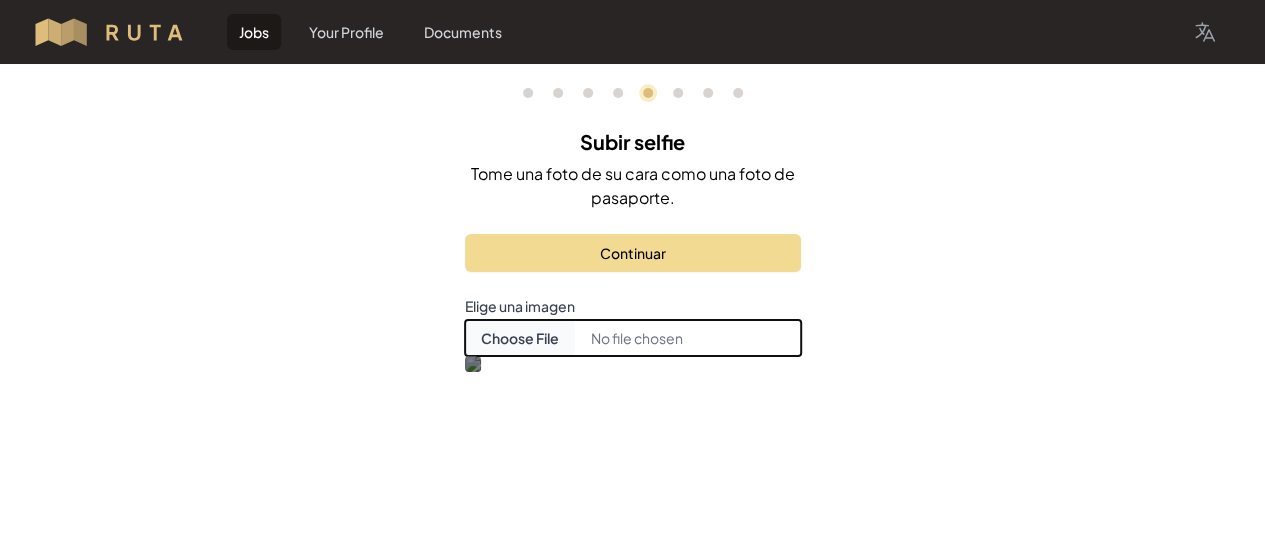 scroll, scrollTop: 300, scrollLeft: 0, axis: vertical 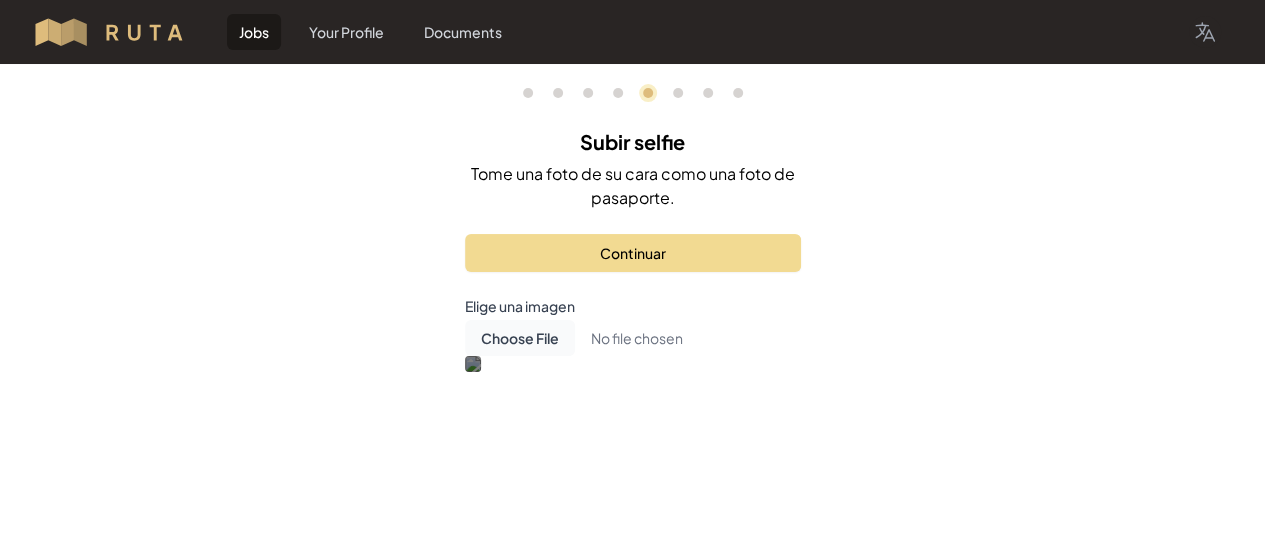 click at bounding box center [641, 595] 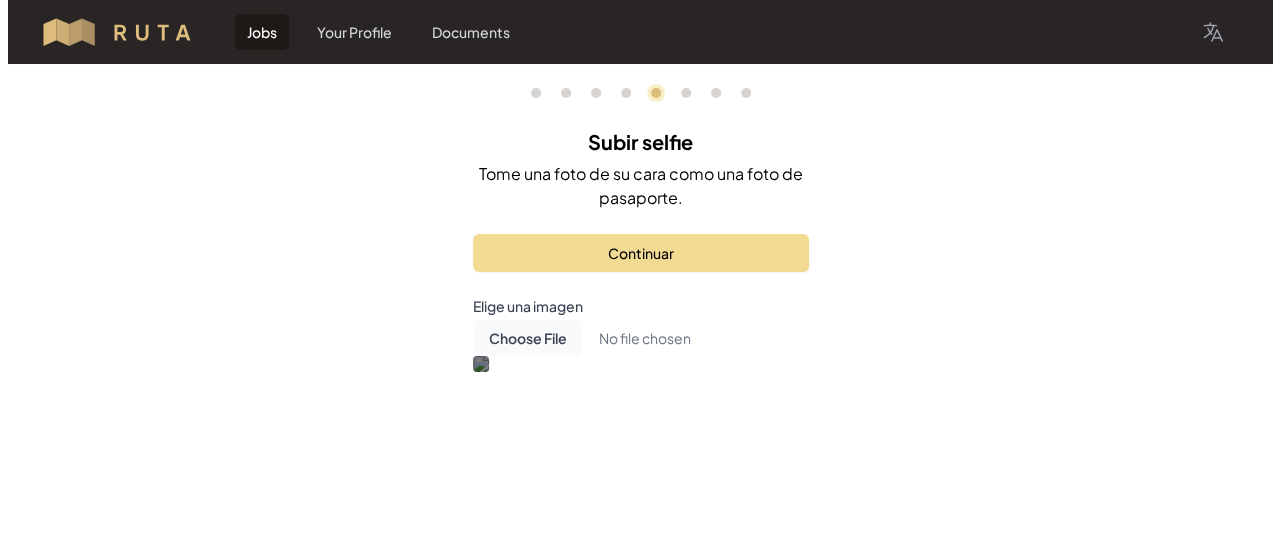 scroll, scrollTop: 0, scrollLeft: 0, axis: both 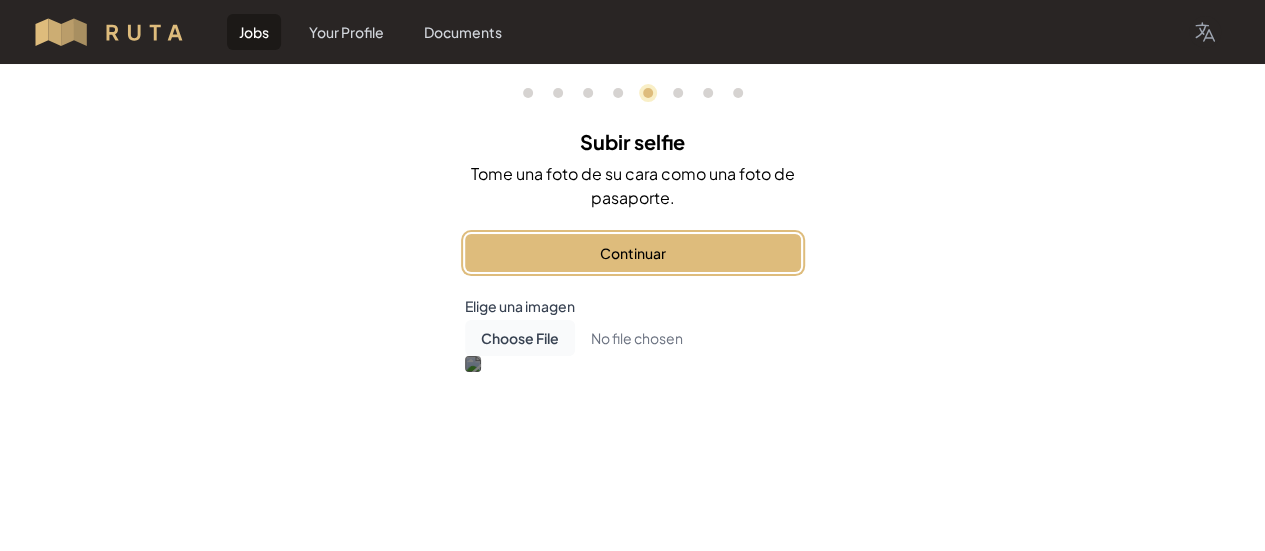 click on "Continuar" at bounding box center (633, 253) 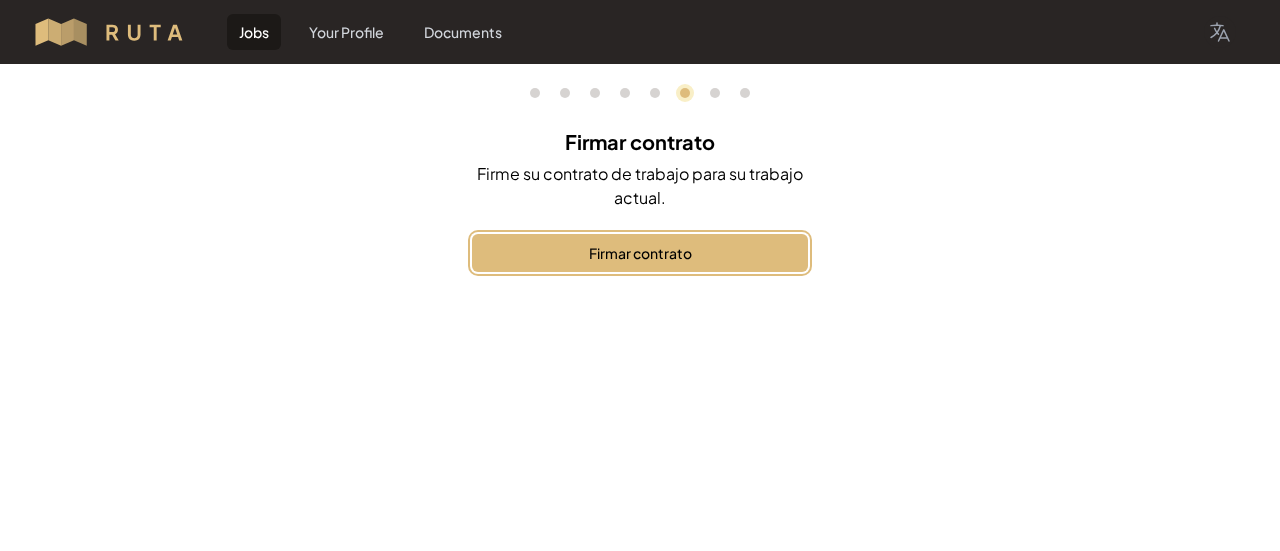 click on "Firmar contrato" at bounding box center (640, 253) 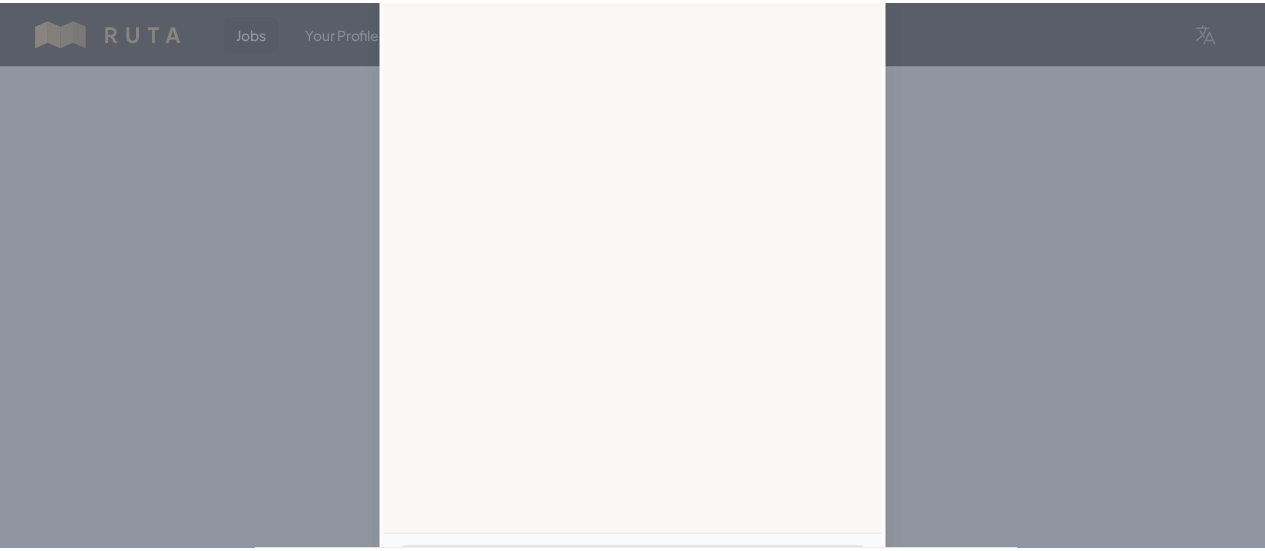 scroll, scrollTop: 118, scrollLeft: 0, axis: vertical 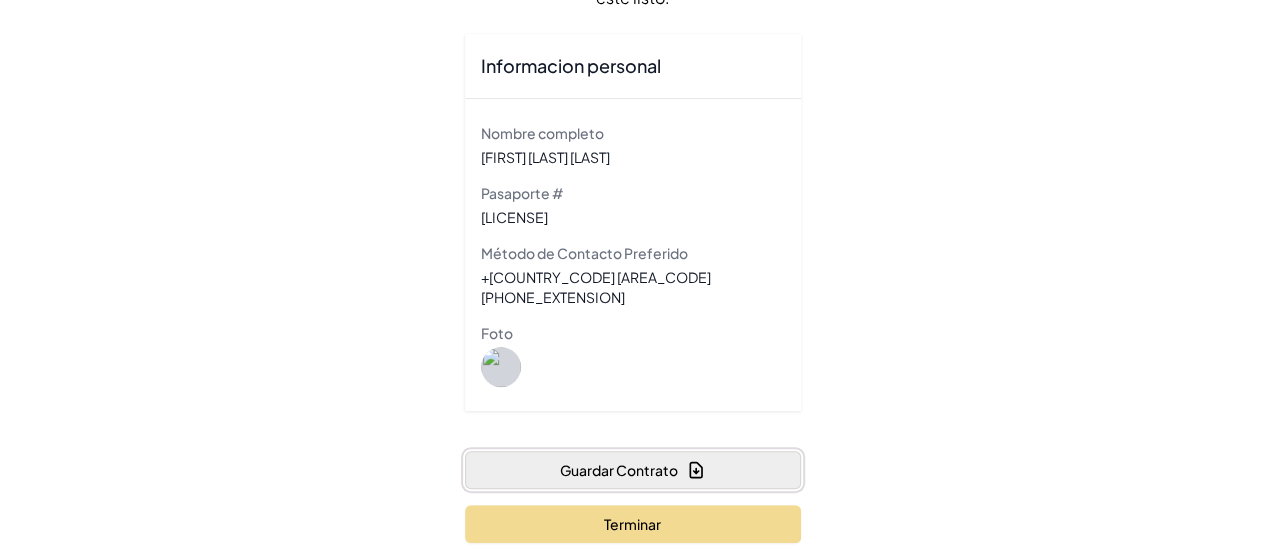 click at bounding box center (696, 470) 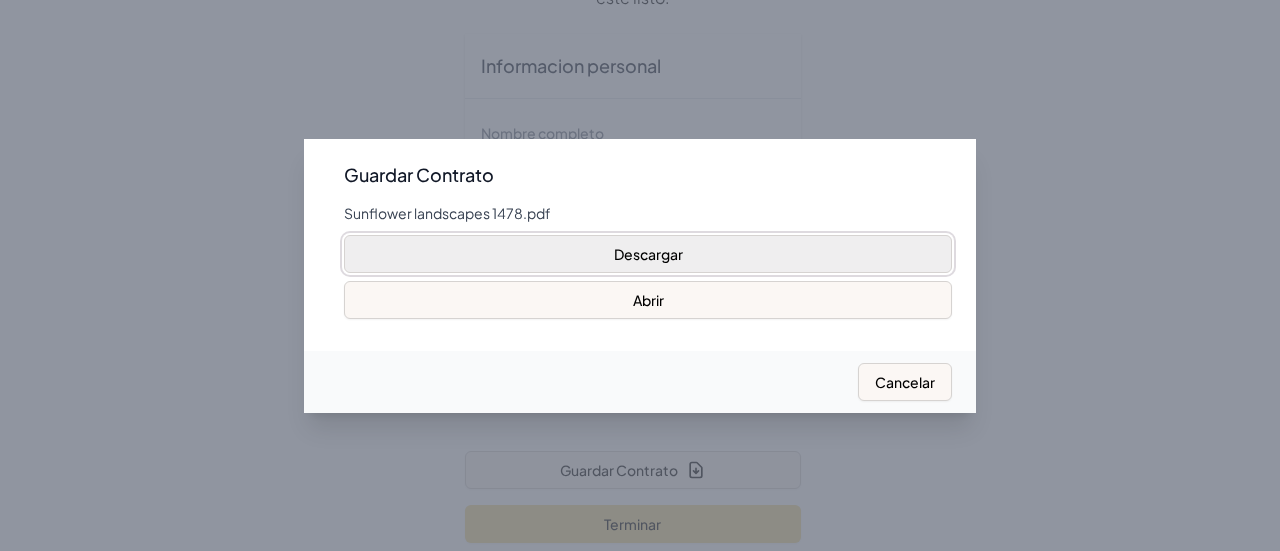 click on "Descargar" at bounding box center (648, 254) 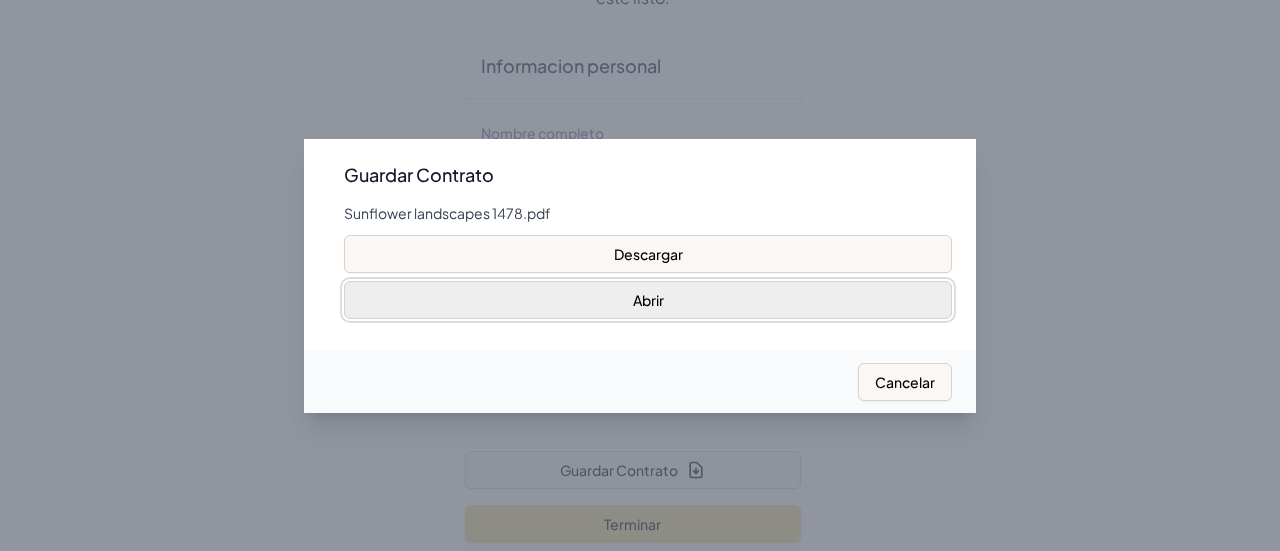 click on "Abrir" at bounding box center (648, 300) 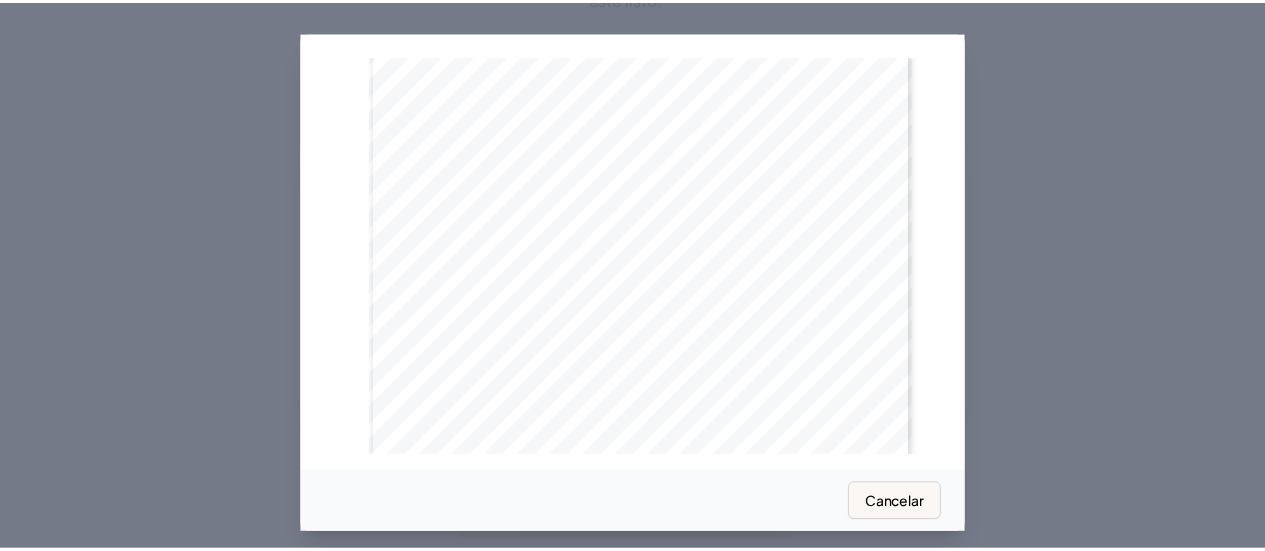 scroll, scrollTop: 1738, scrollLeft: 0, axis: vertical 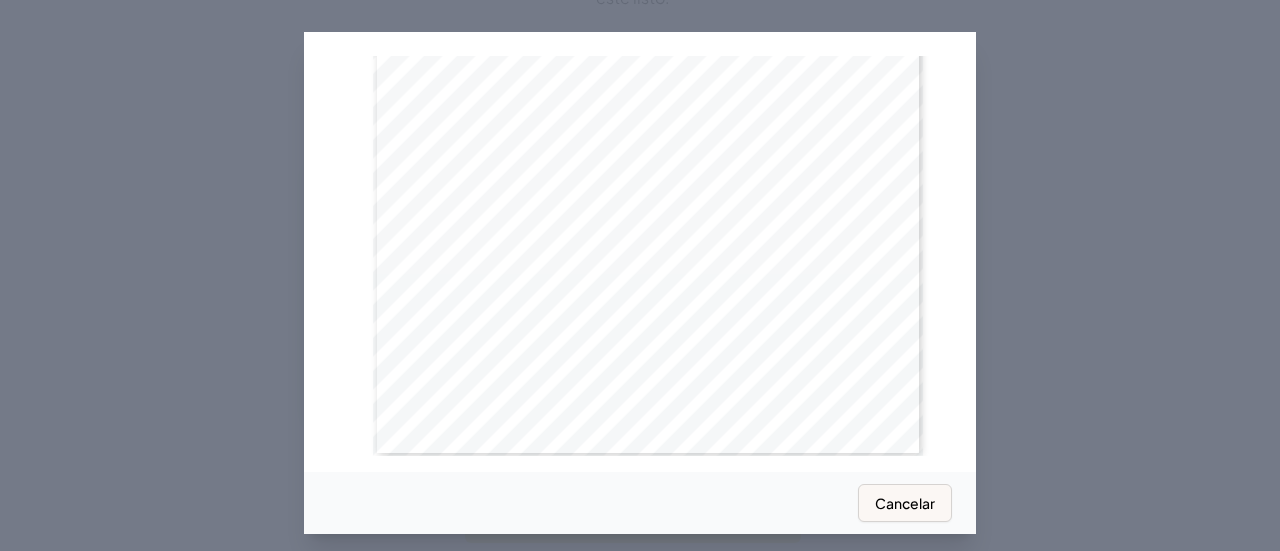 click on "Cancelar" at bounding box center [905, 503] 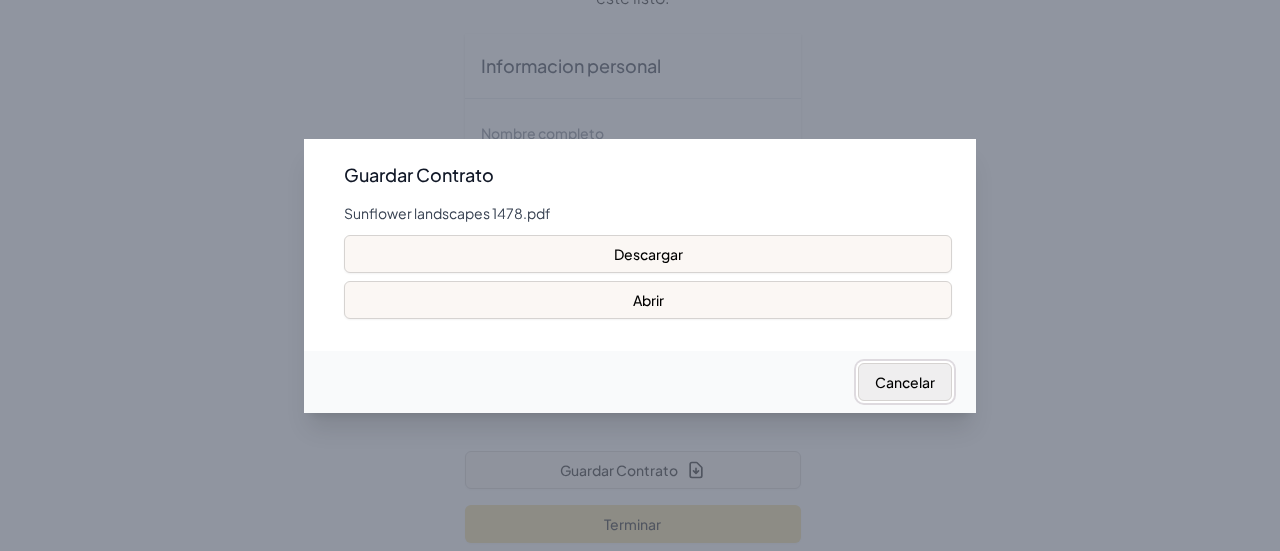click on "Cancelar" at bounding box center (905, 382) 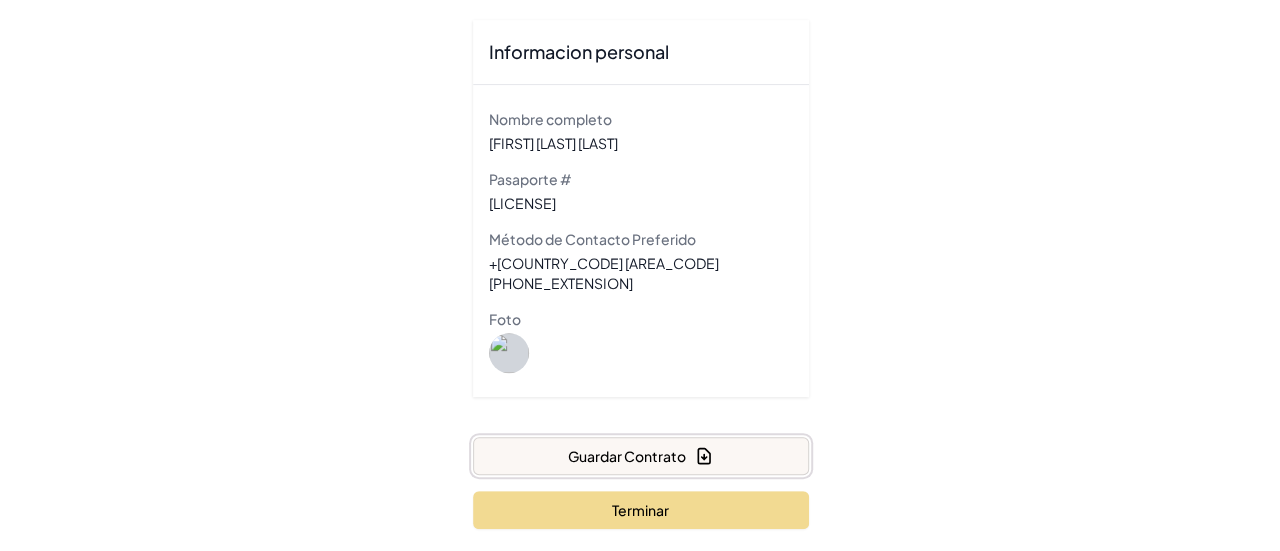 scroll, scrollTop: 218, scrollLeft: 0, axis: vertical 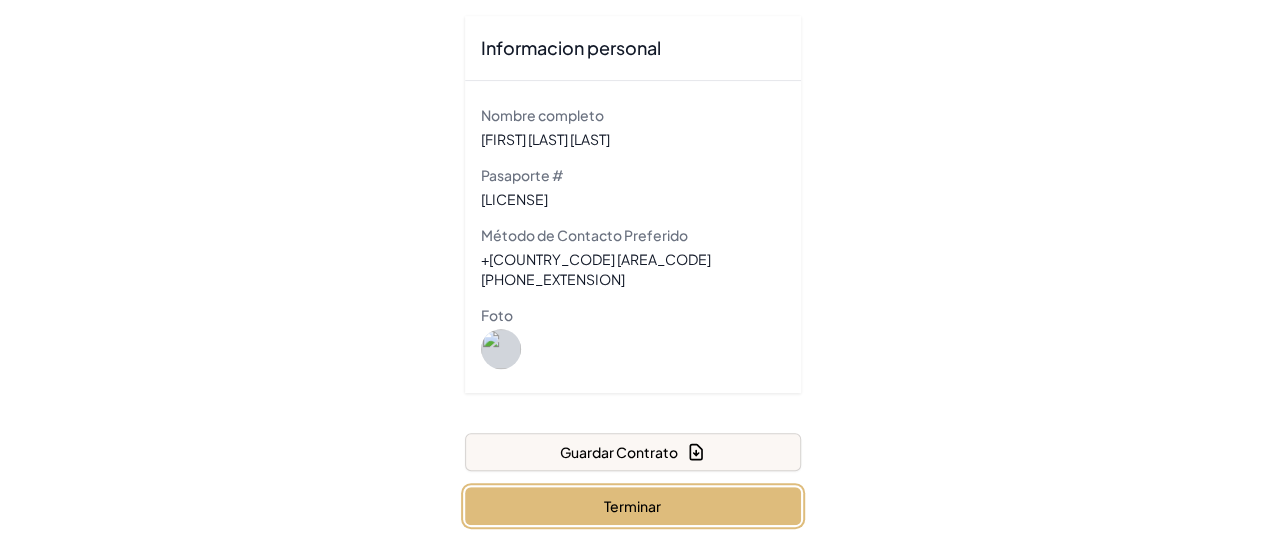 click on "Terminar" at bounding box center (633, 506) 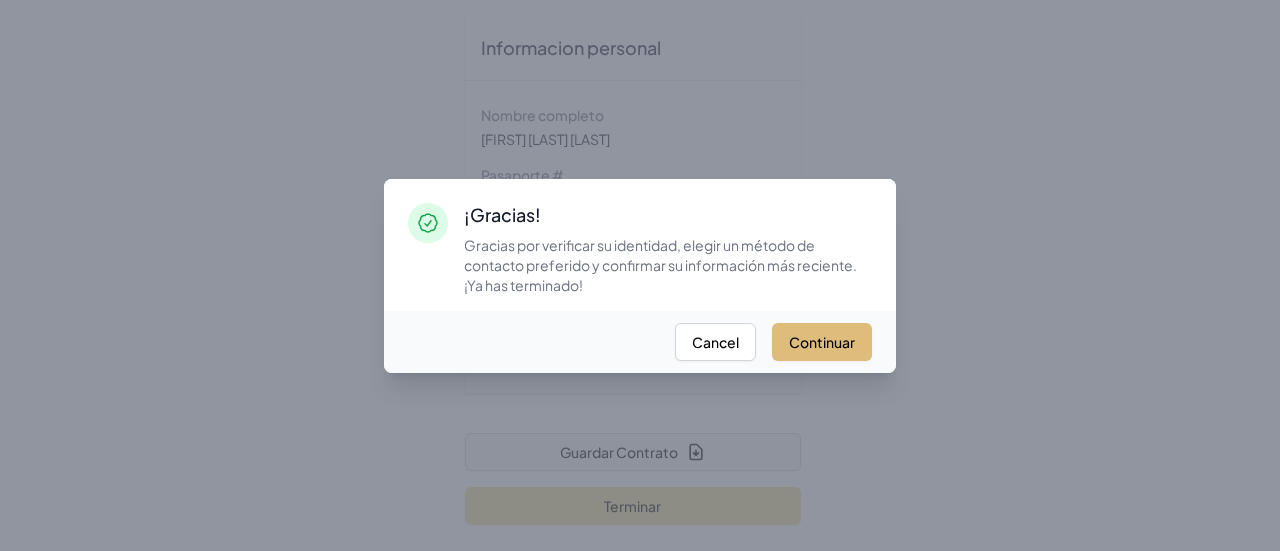 click on "Continuar" at bounding box center (822, 342) 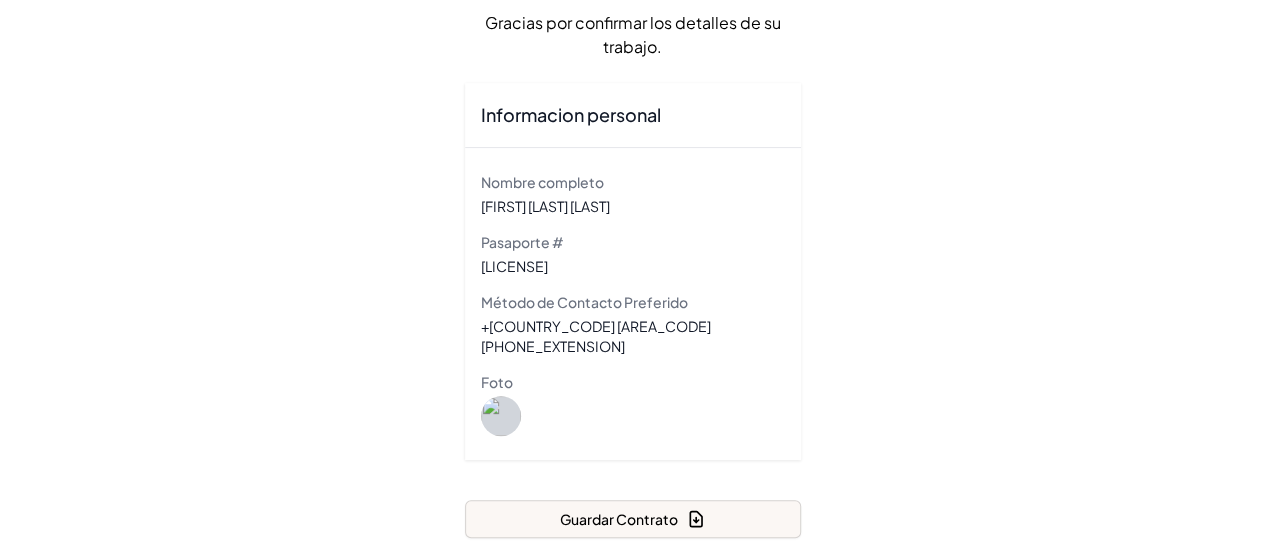 scroll, scrollTop: 218, scrollLeft: 0, axis: vertical 